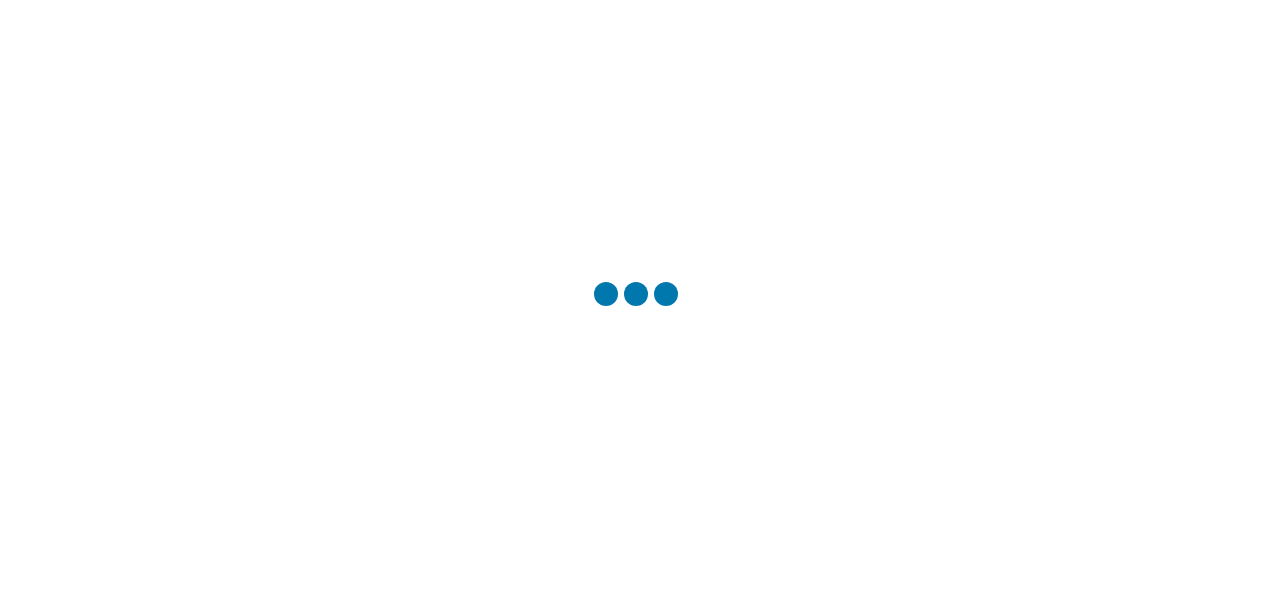 scroll, scrollTop: 0, scrollLeft: 0, axis: both 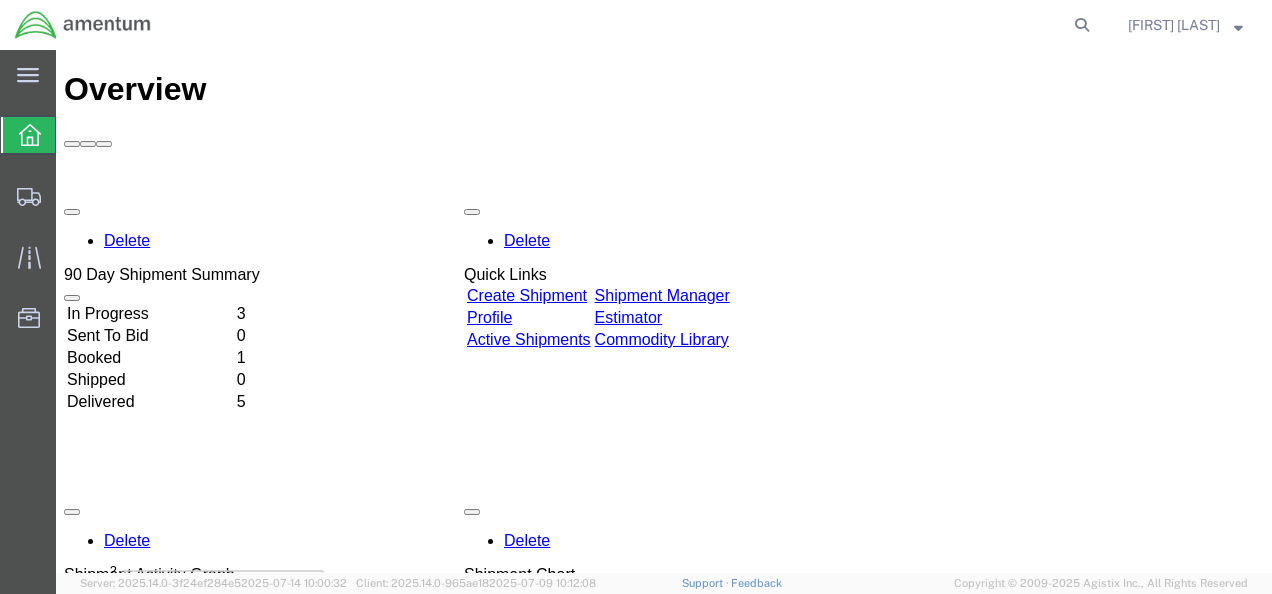 click on "Create Shipment" at bounding box center [527, 295] 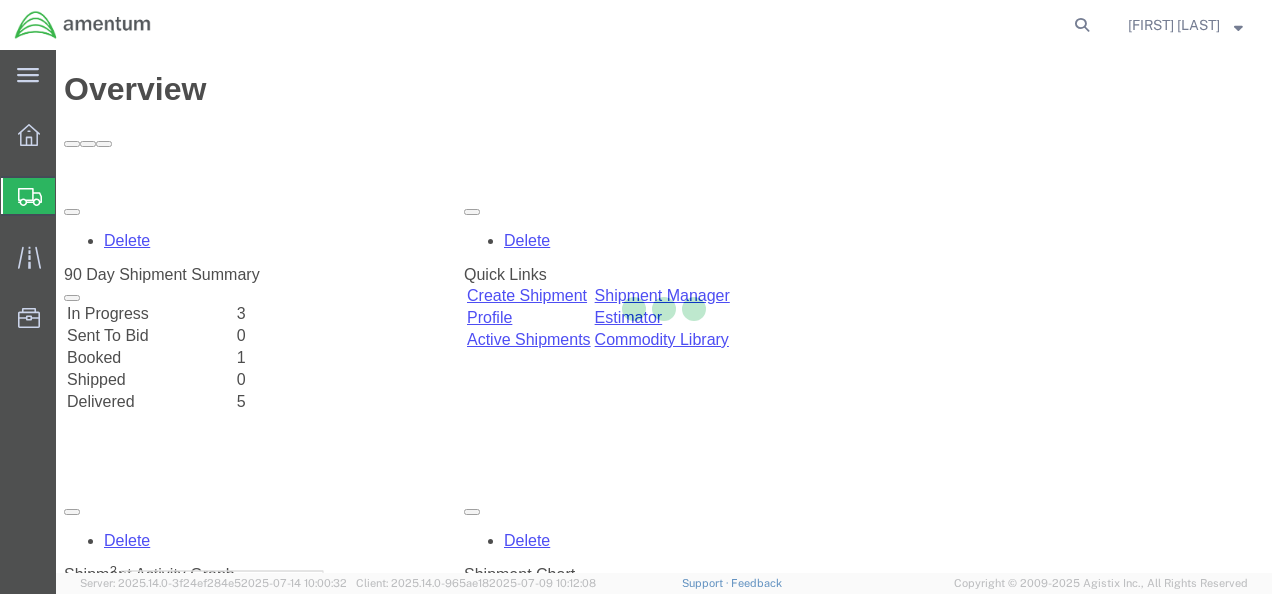 click 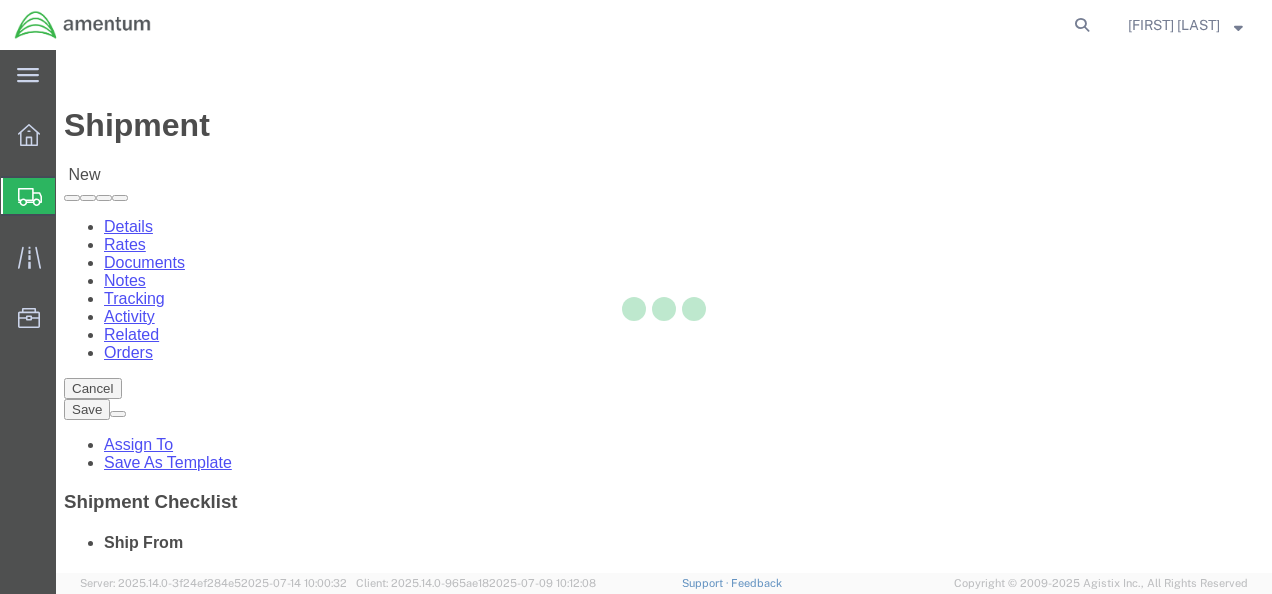 select 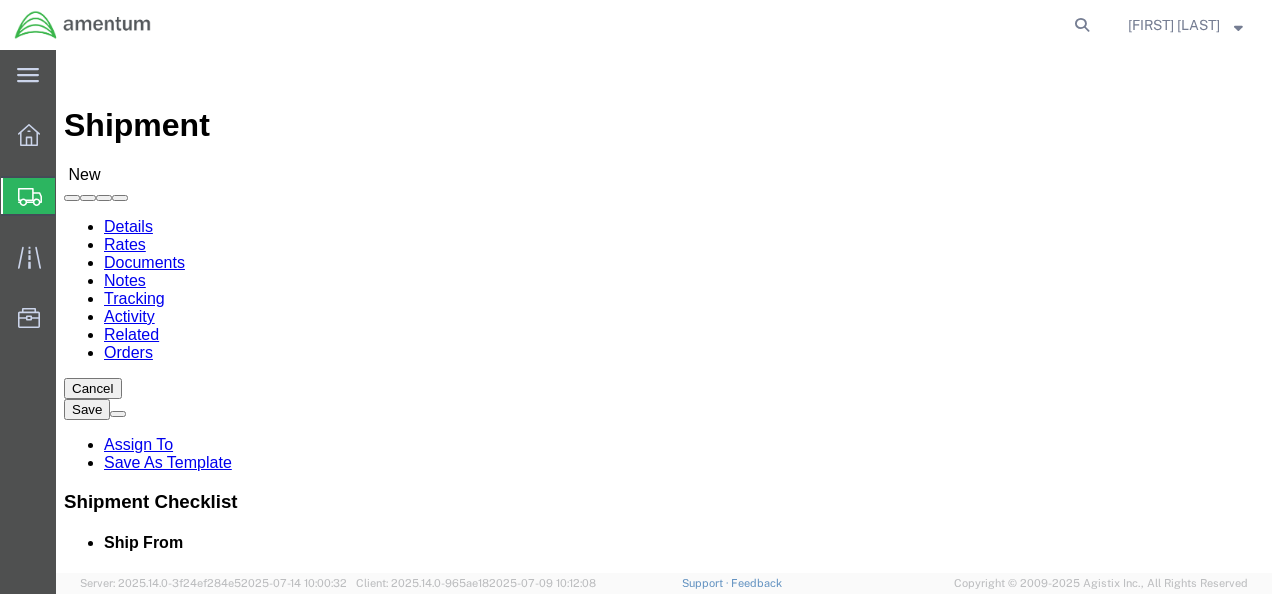 scroll, scrollTop: 110, scrollLeft: 0, axis: vertical 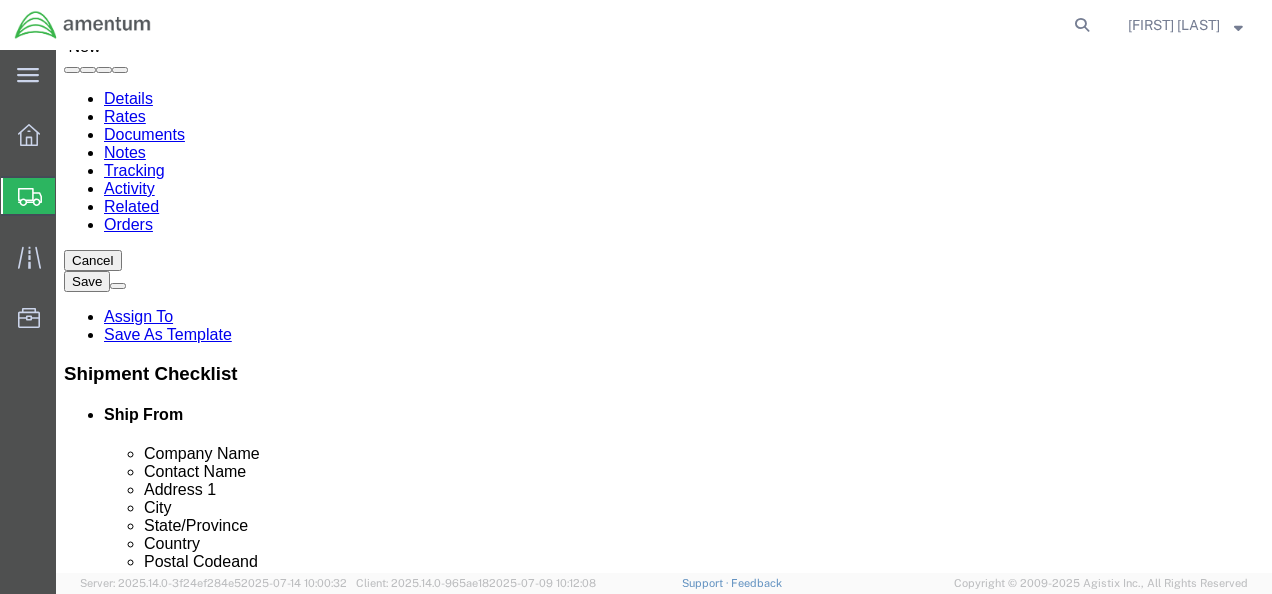 click 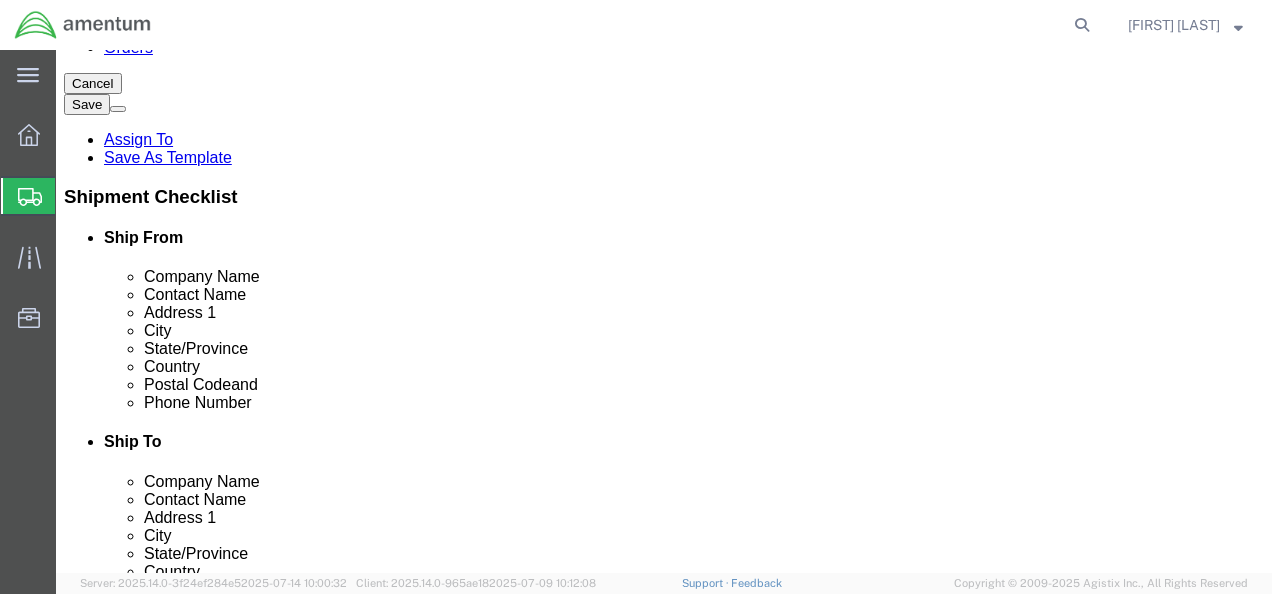 scroll, scrollTop: 323, scrollLeft: 0, axis: vertical 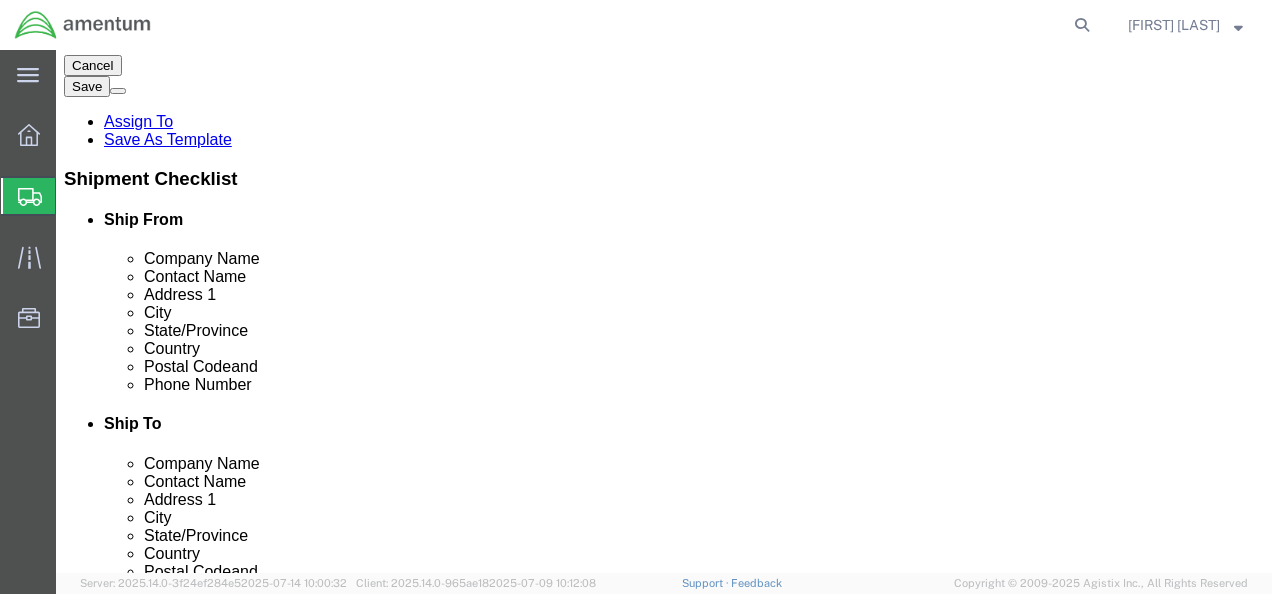 type on "[RANK] [LAST]" 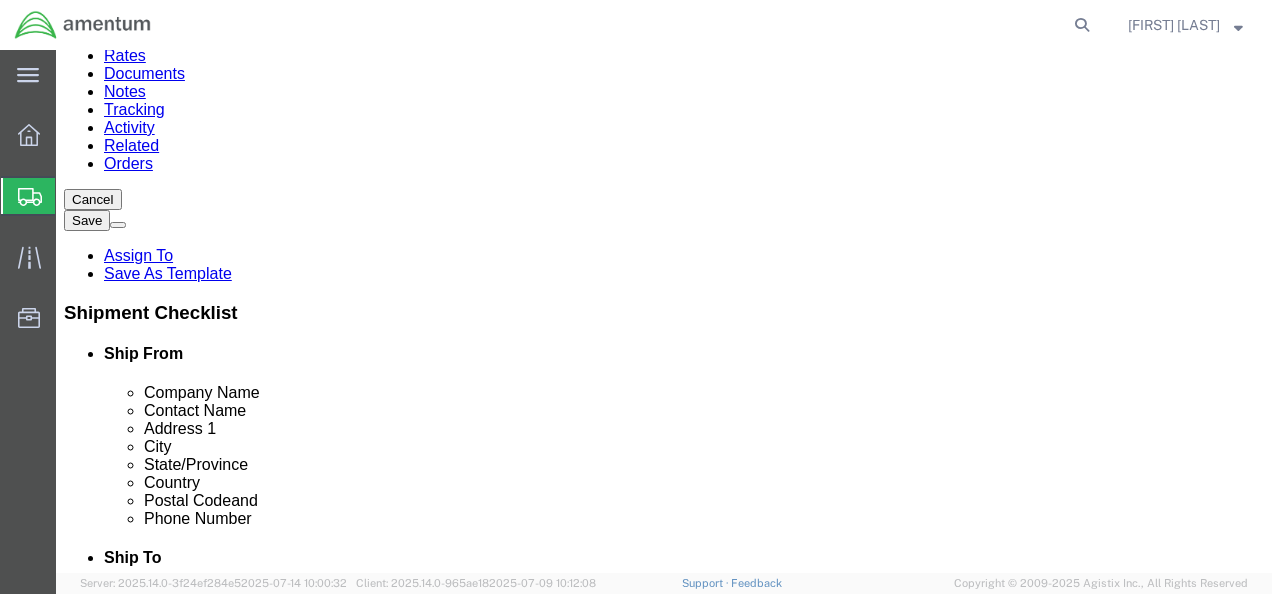 scroll, scrollTop: 190, scrollLeft: 0, axis: vertical 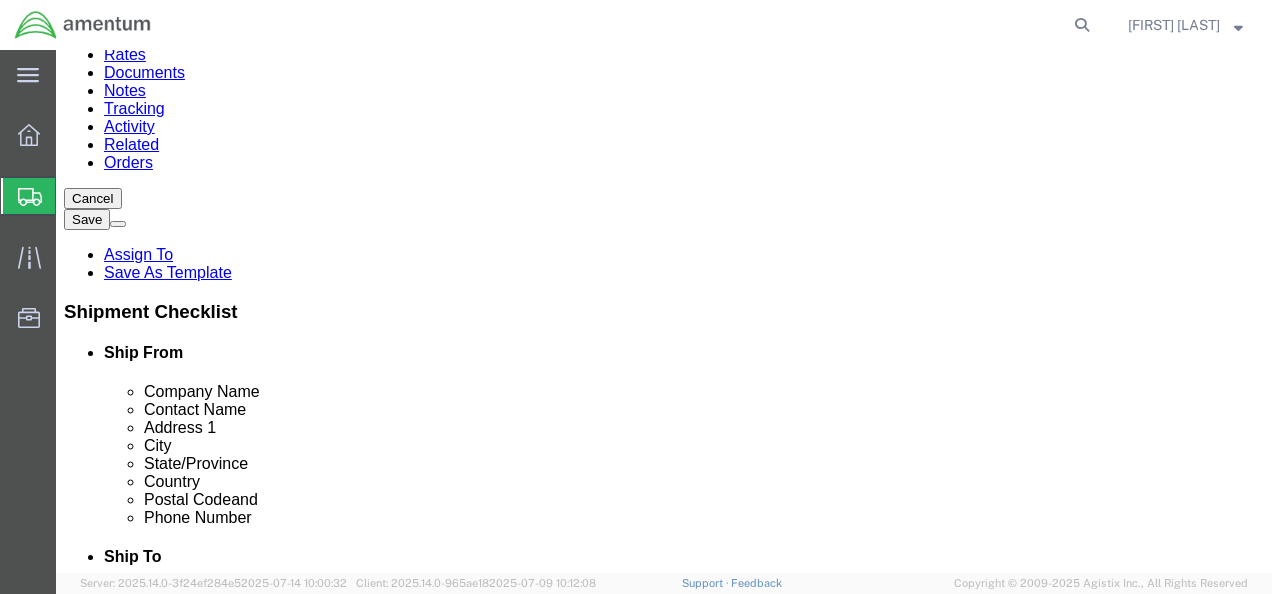 type on "[PHONE]" 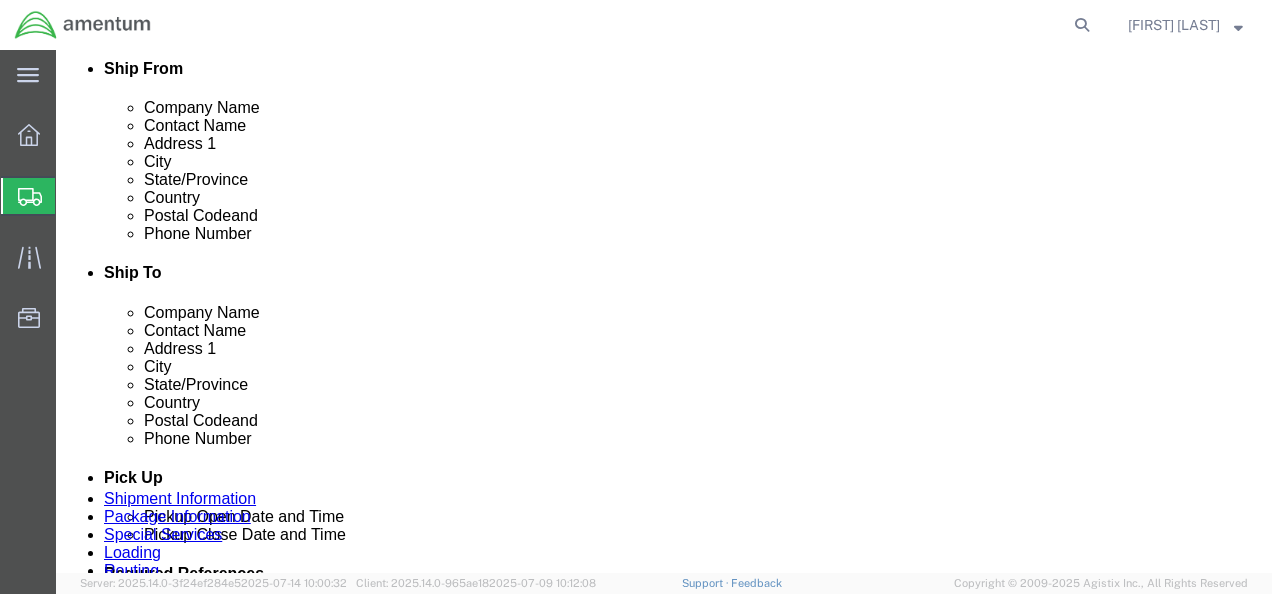 scroll, scrollTop: 462, scrollLeft: 0, axis: vertical 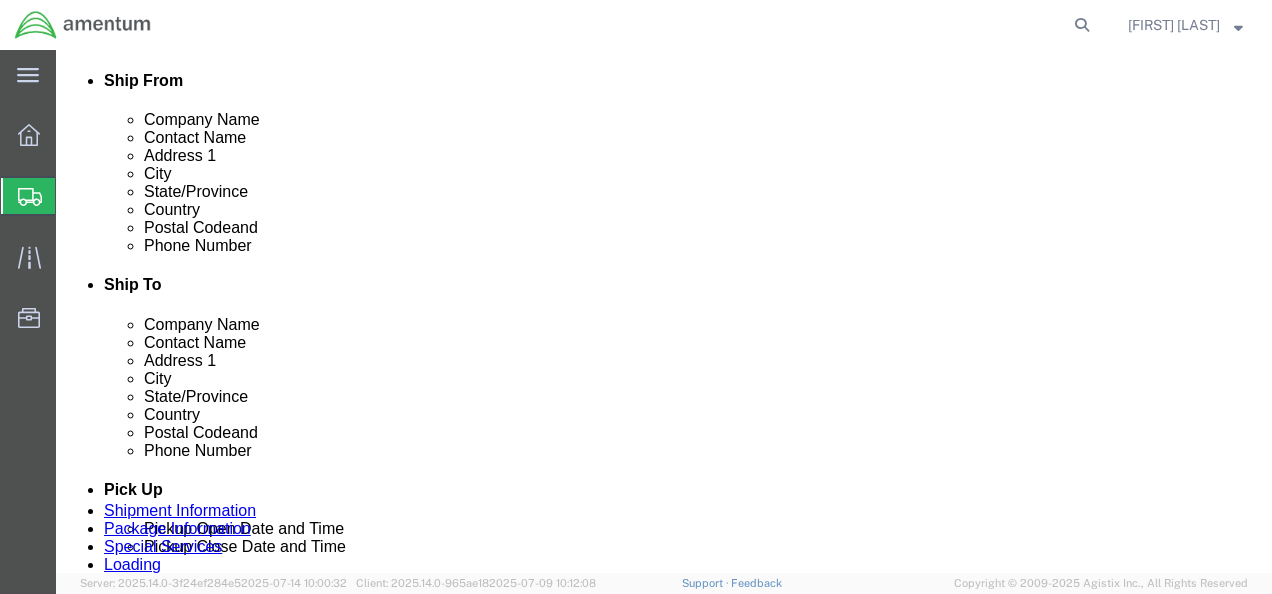 type on "[FIRST] [LAST]" 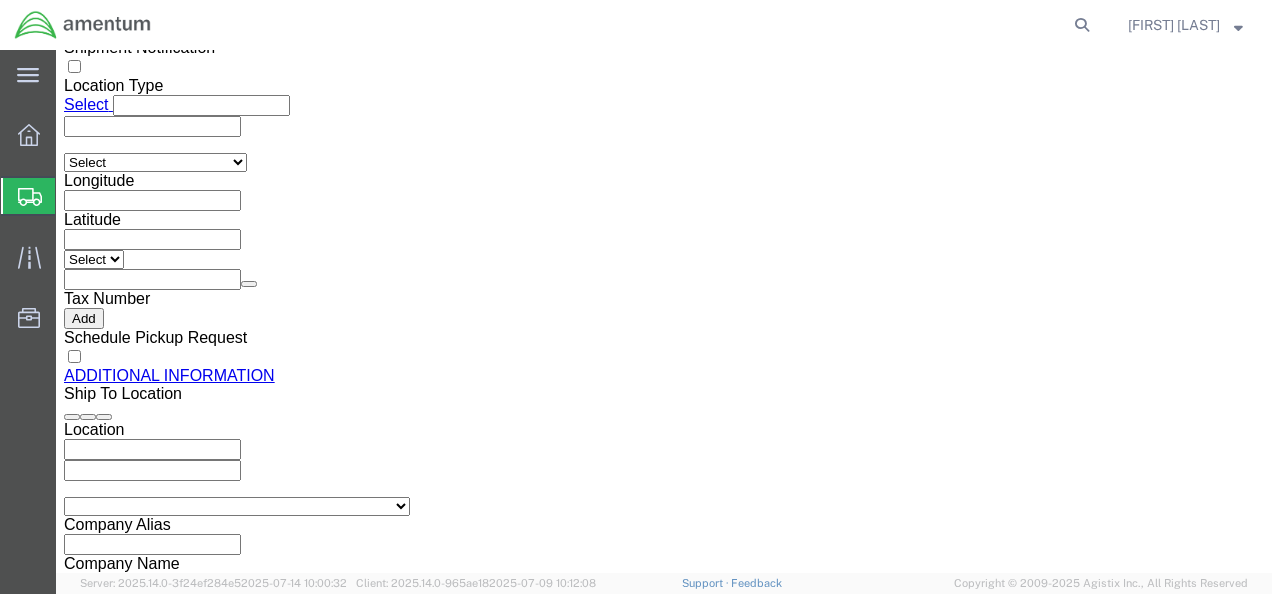 scroll, scrollTop: 1858, scrollLeft: 0, axis: vertical 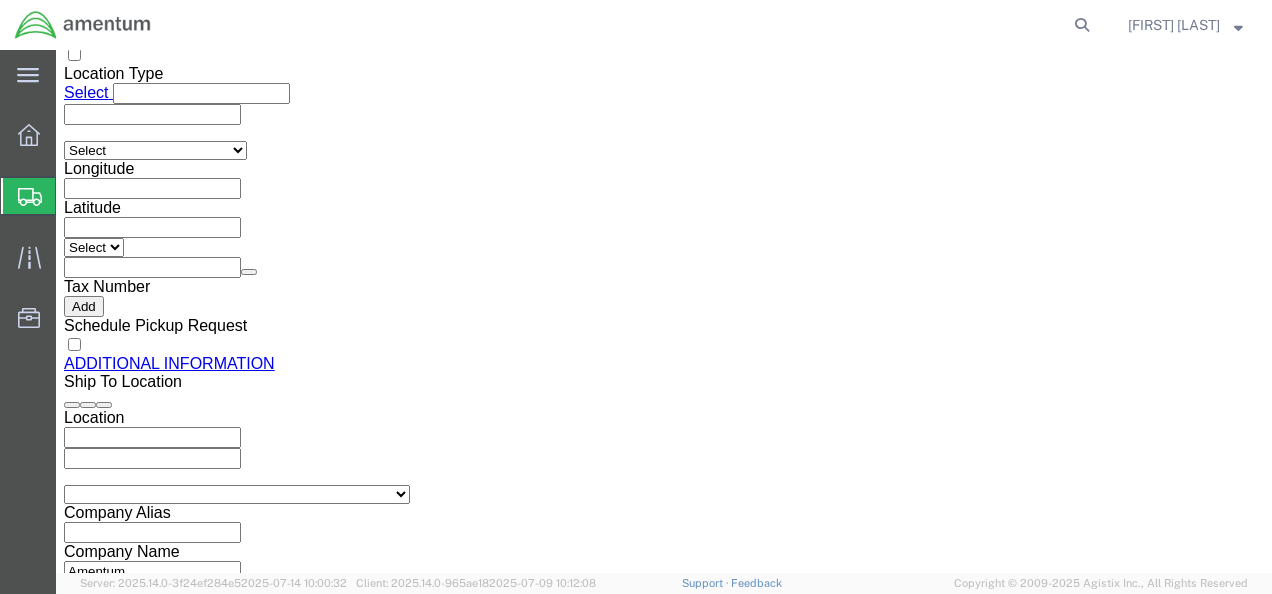 click on "Continue" 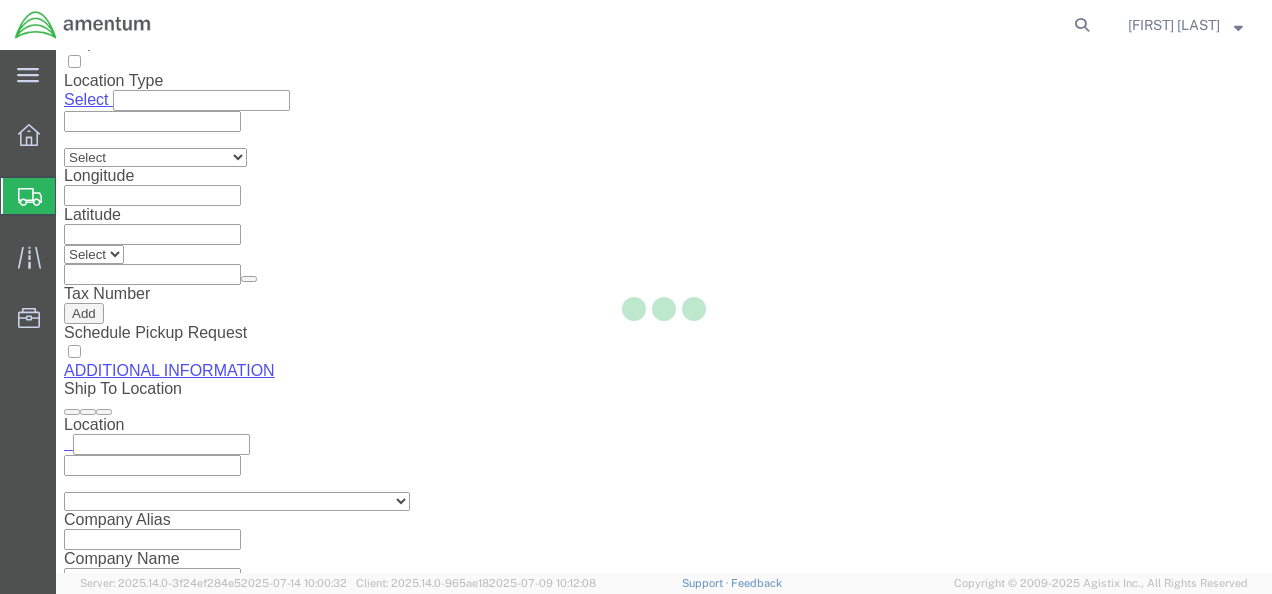 scroll, scrollTop: 0, scrollLeft: 0, axis: both 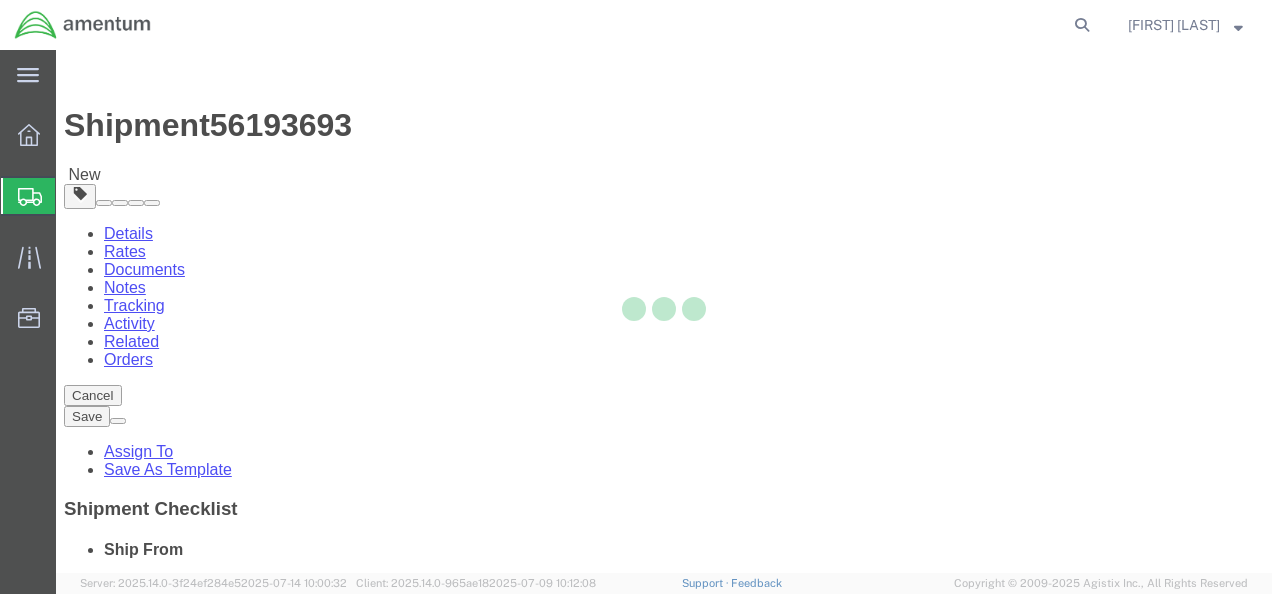 select on "CBOX" 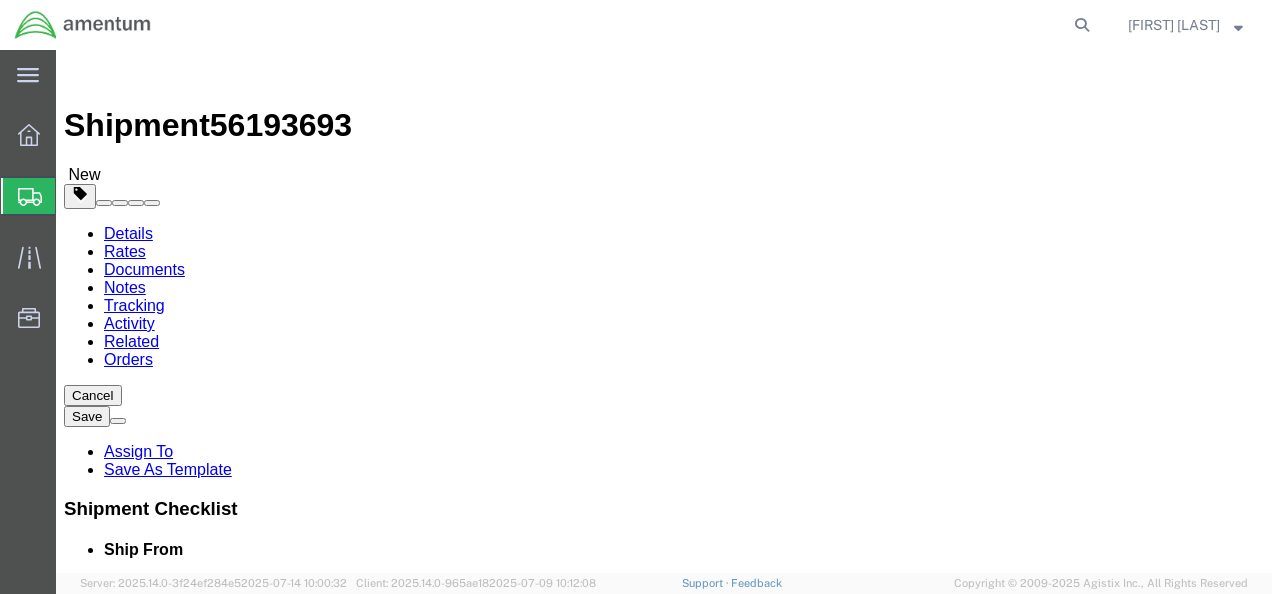 click on "Shipment Information" 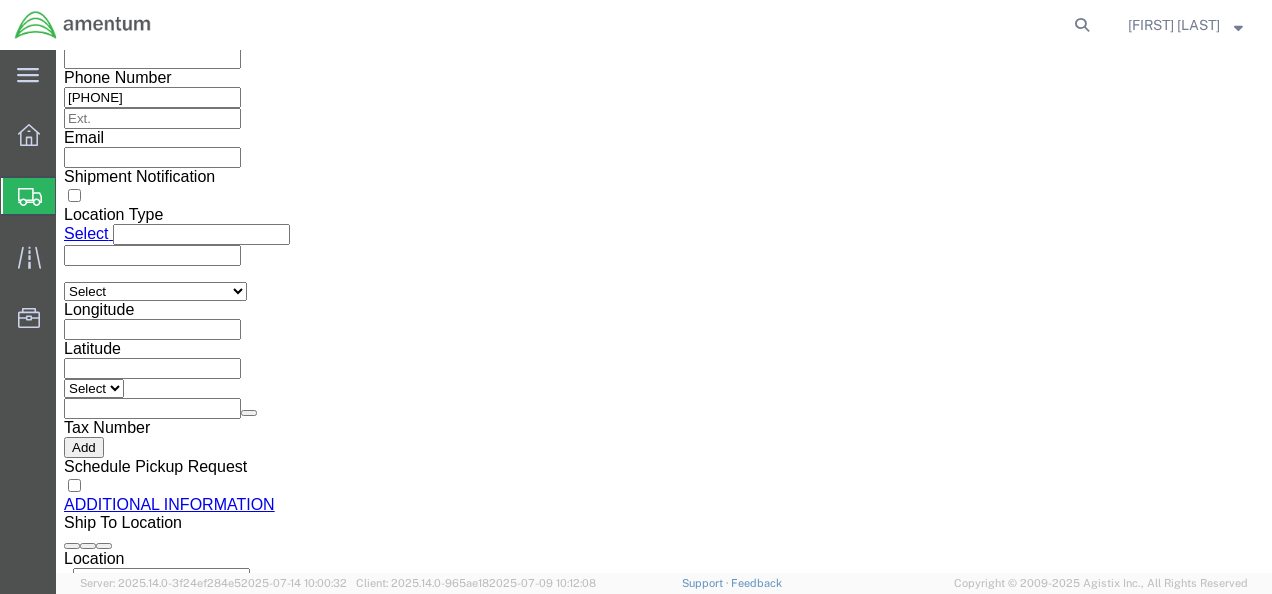 scroll, scrollTop: 1754, scrollLeft: 0, axis: vertical 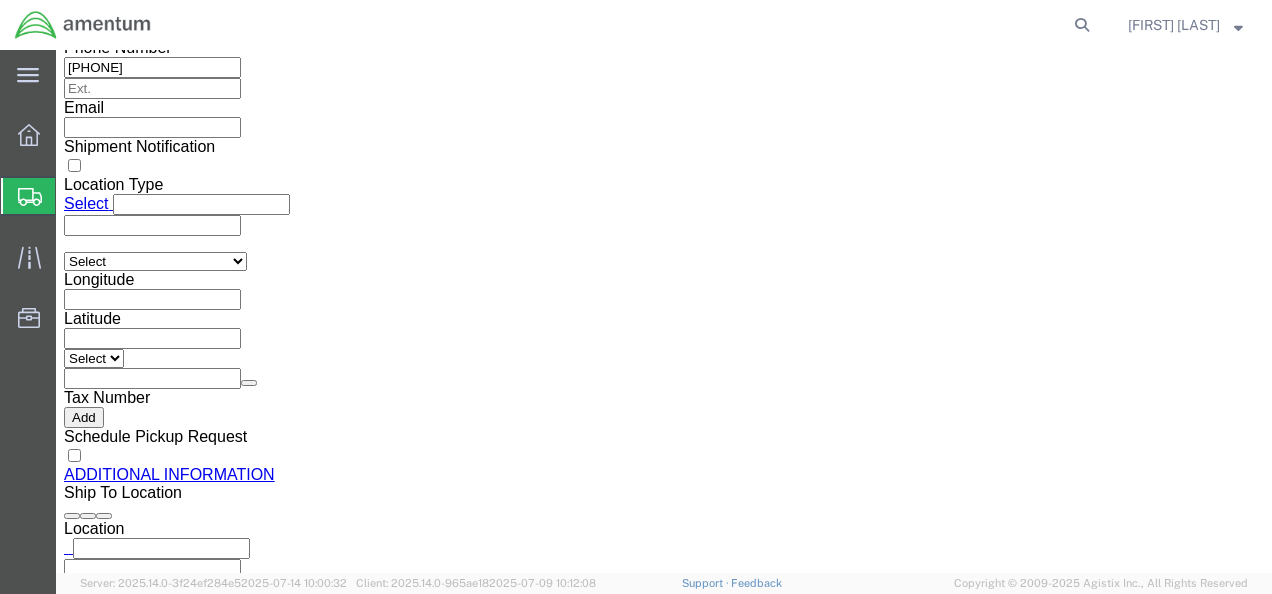 click on "Continue" 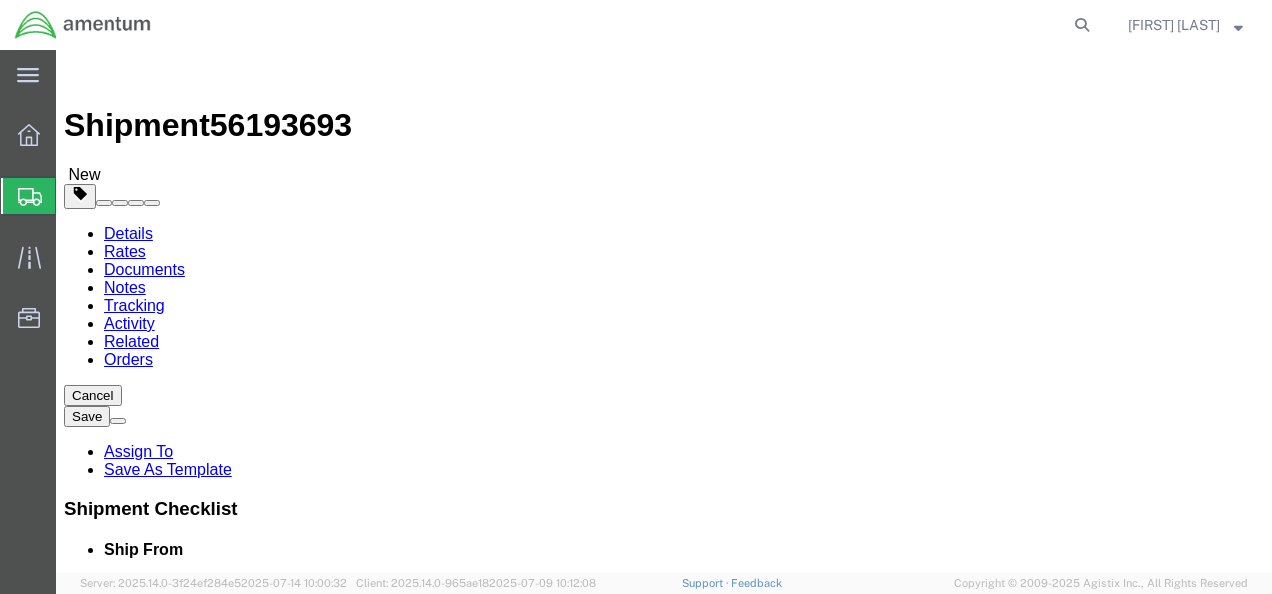 click 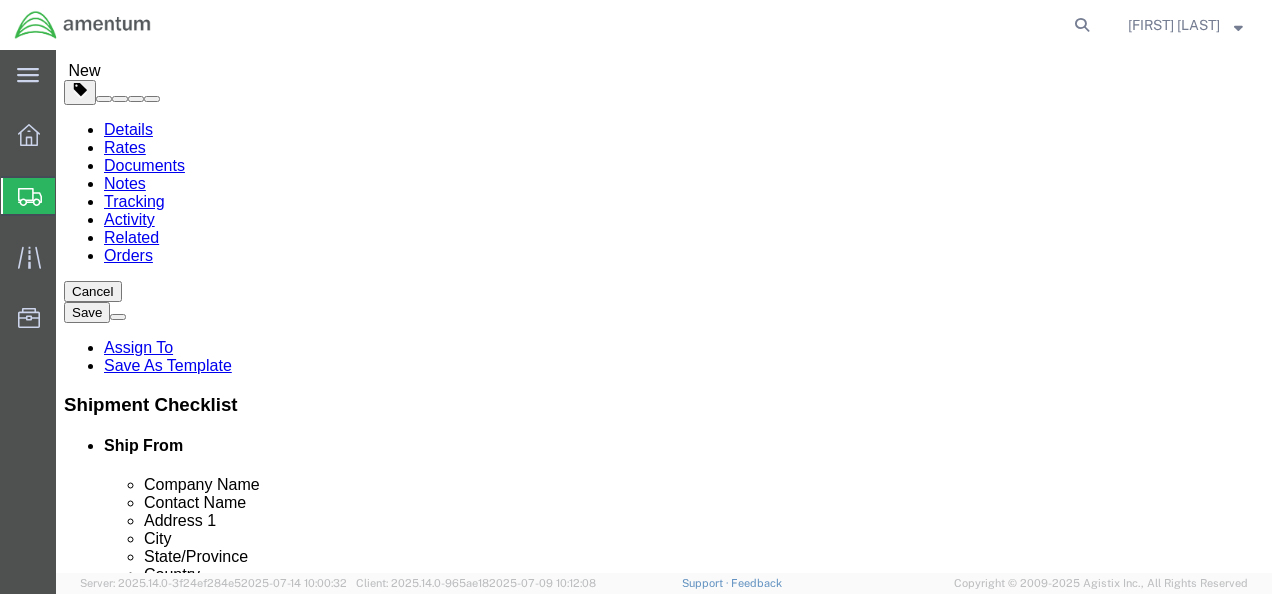 scroll, scrollTop: 108, scrollLeft: 0, axis: vertical 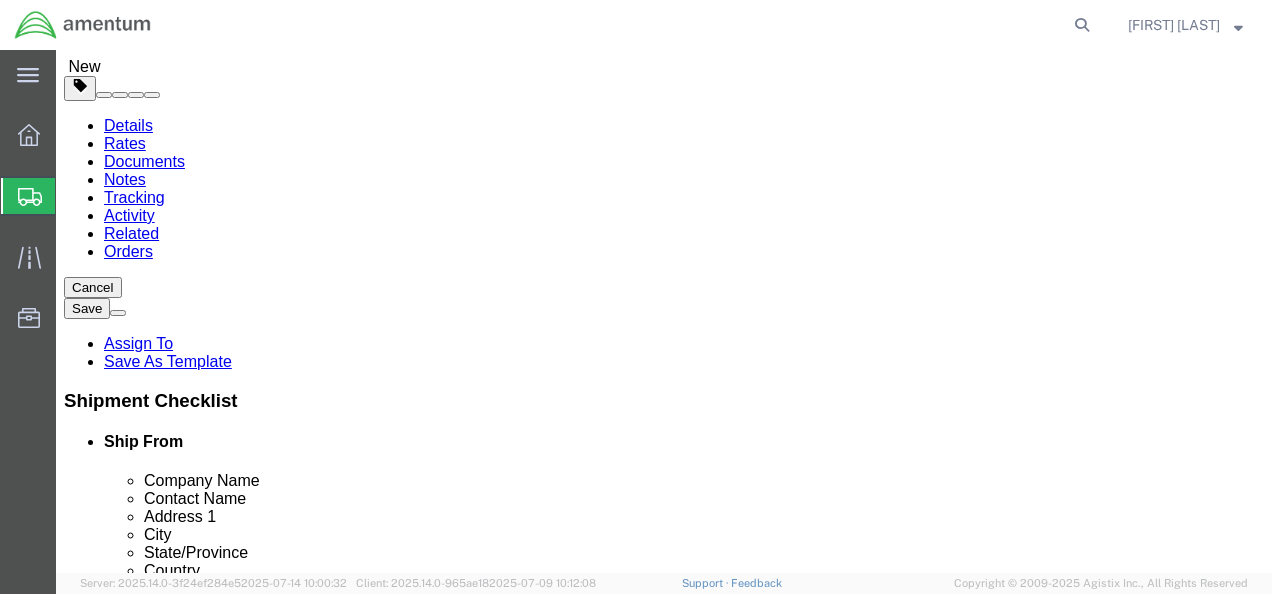 type on "6.00" 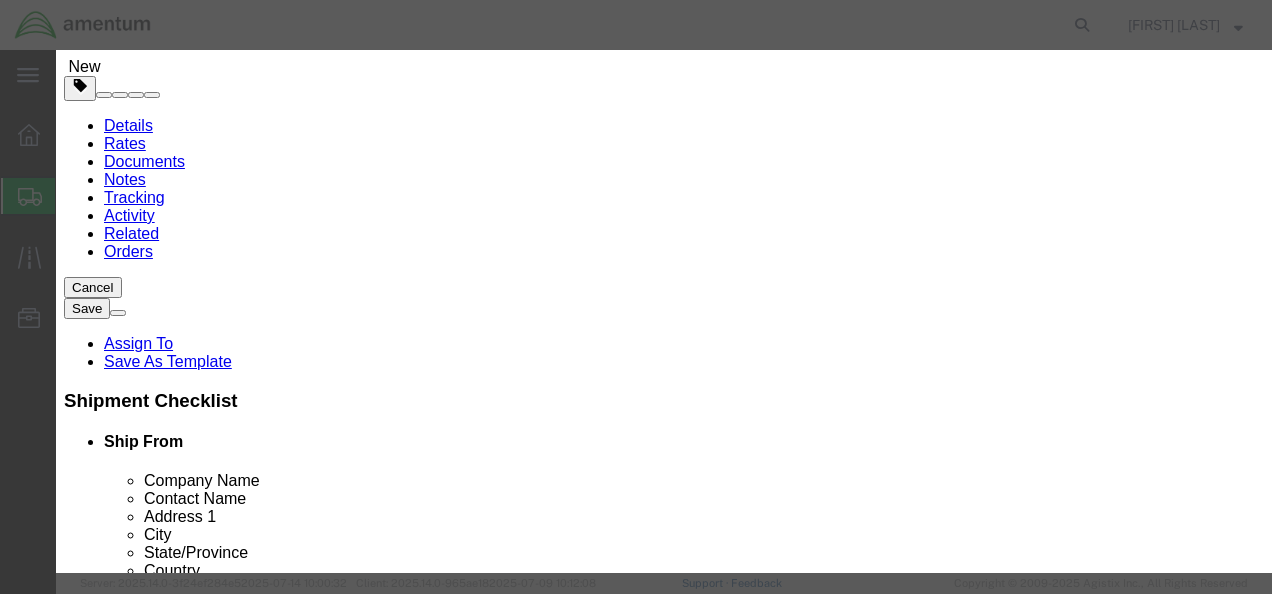 click 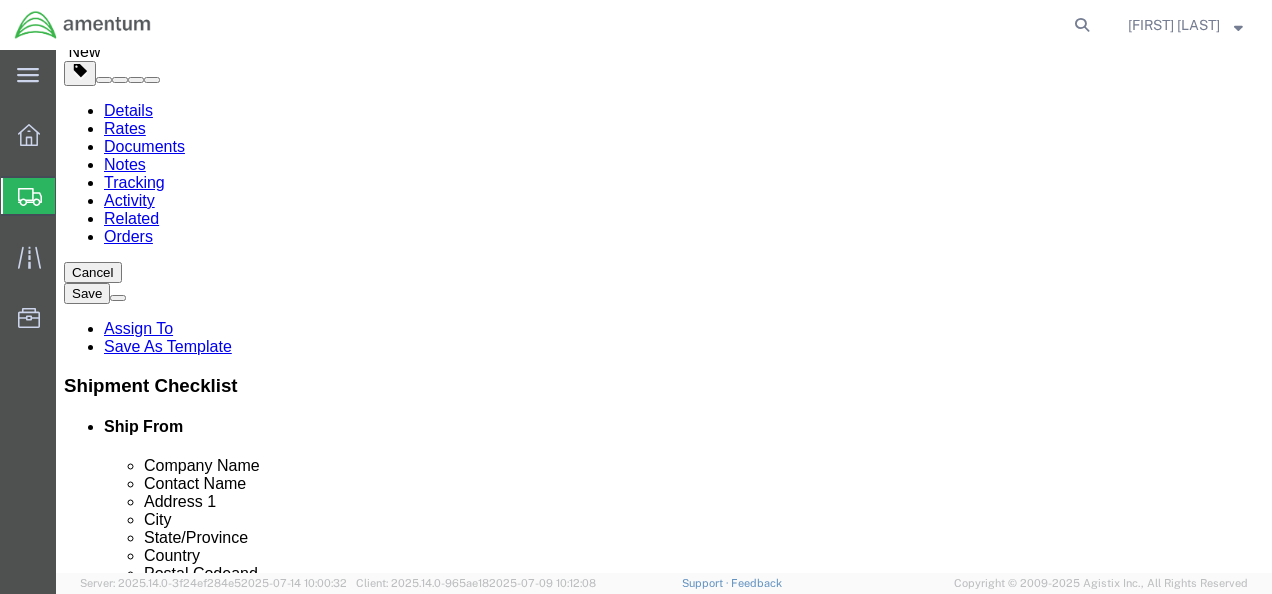 scroll, scrollTop: 0, scrollLeft: 0, axis: both 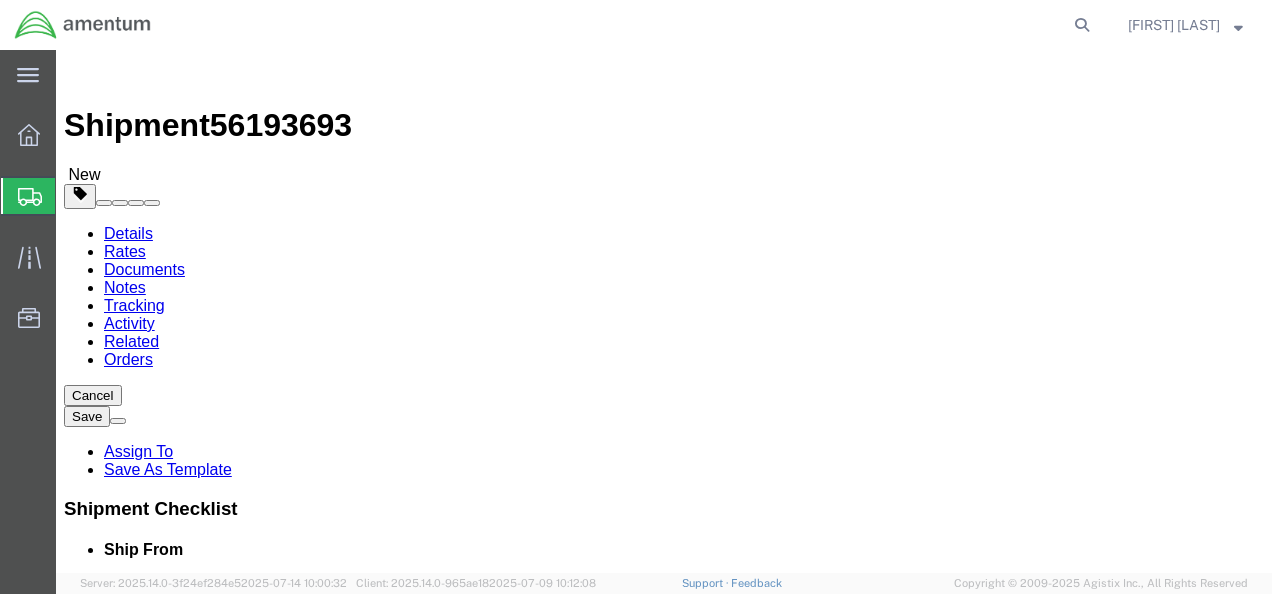 click on "Rate Shipment" 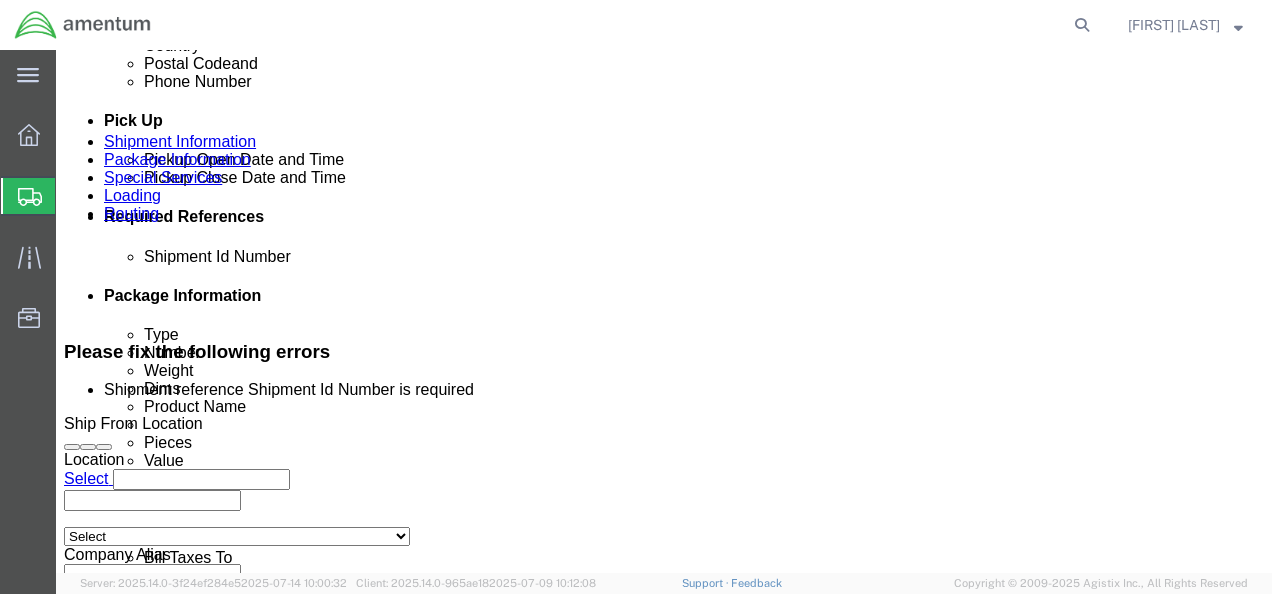 scroll, scrollTop: 838, scrollLeft: 0, axis: vertical 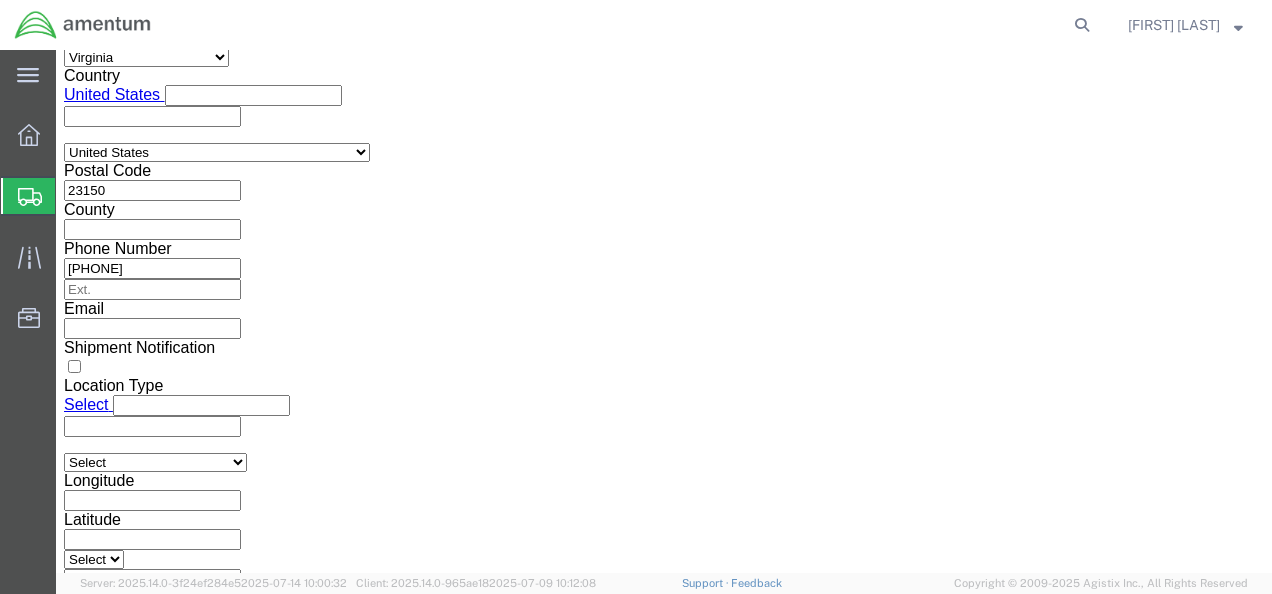 click 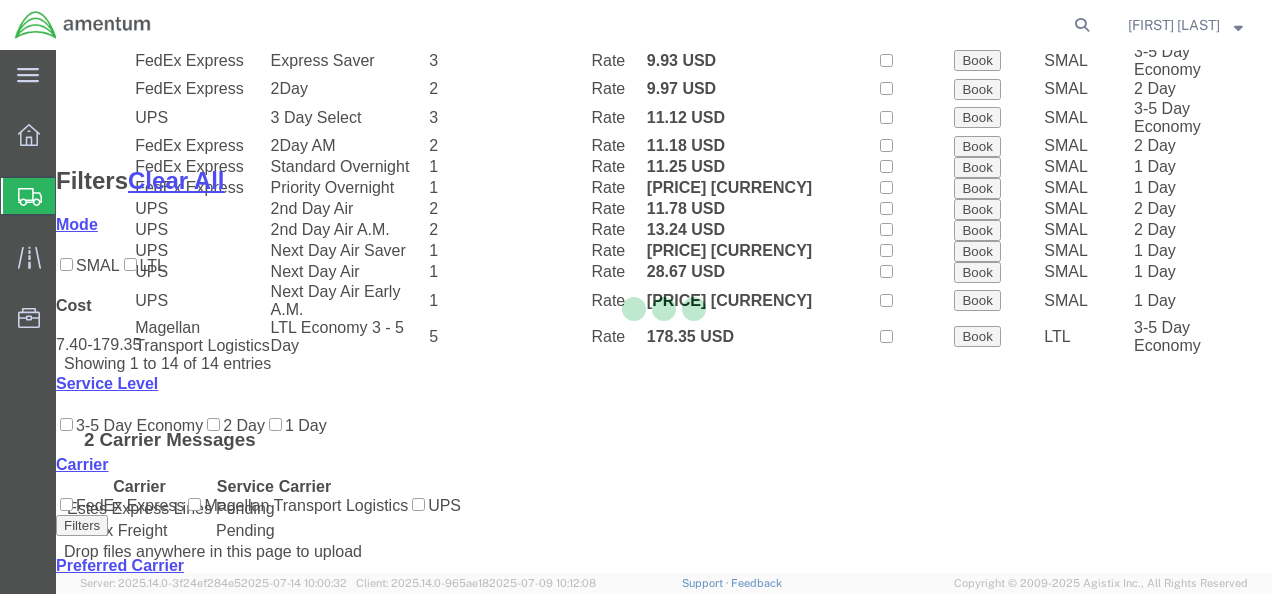scroll, scrollTop: 426, scrollLeft: 0, axis: vertical 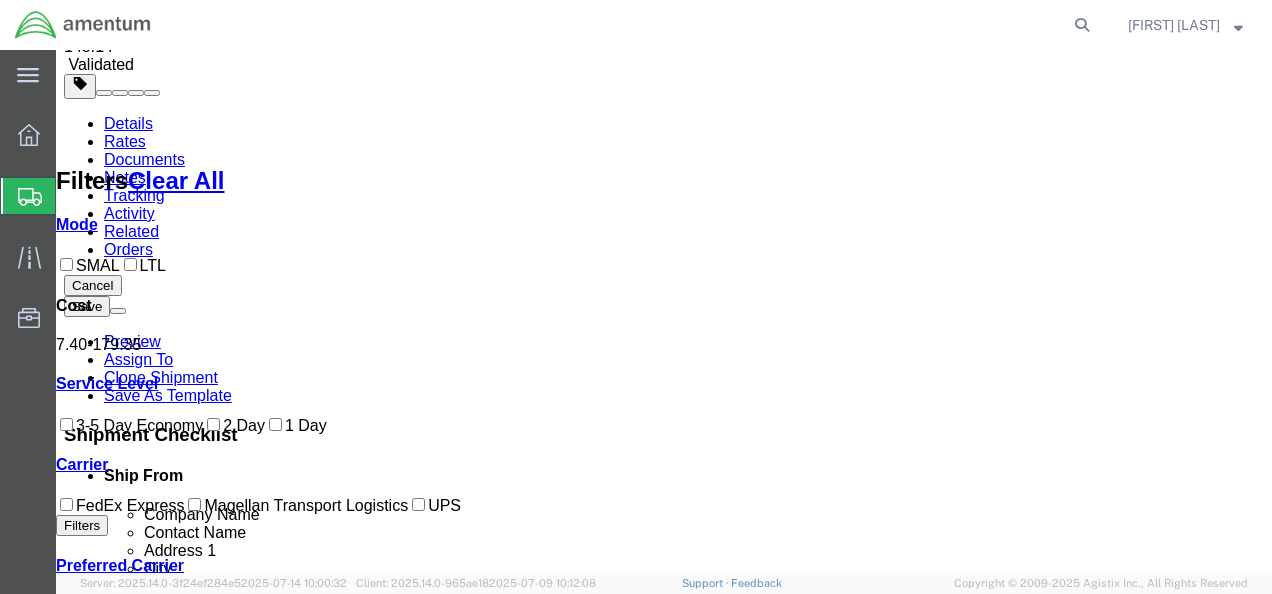 click on "Book" at bounding box center [977, 1603] 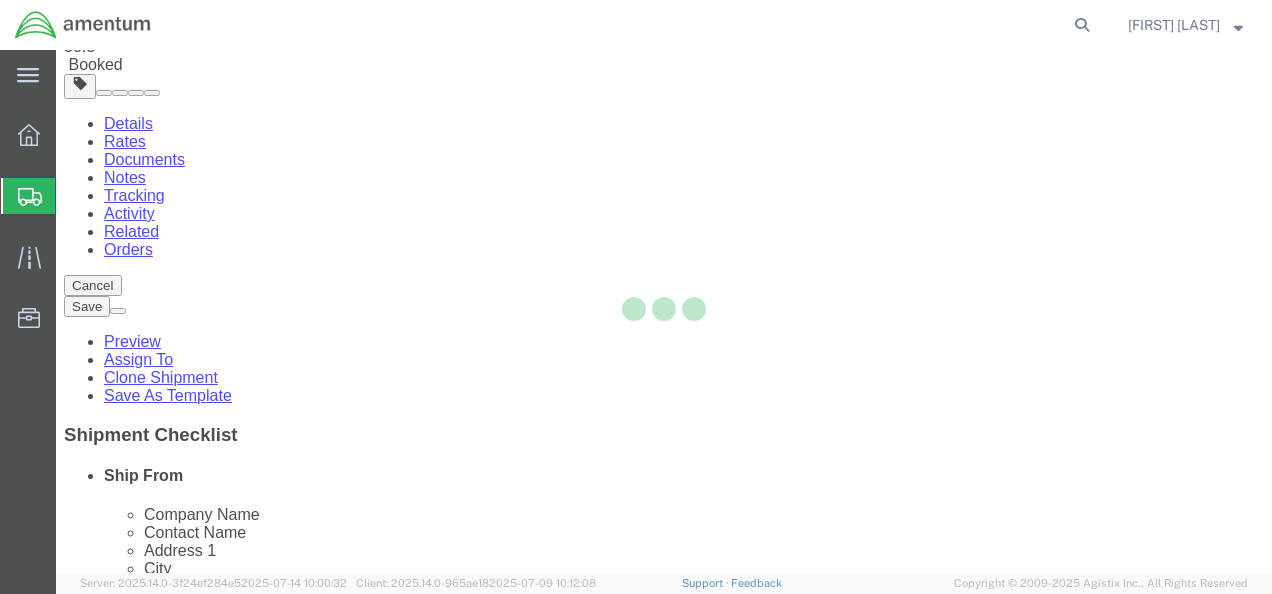 scroll, scrollTop: 0, scrollLeft: 0, axis: both 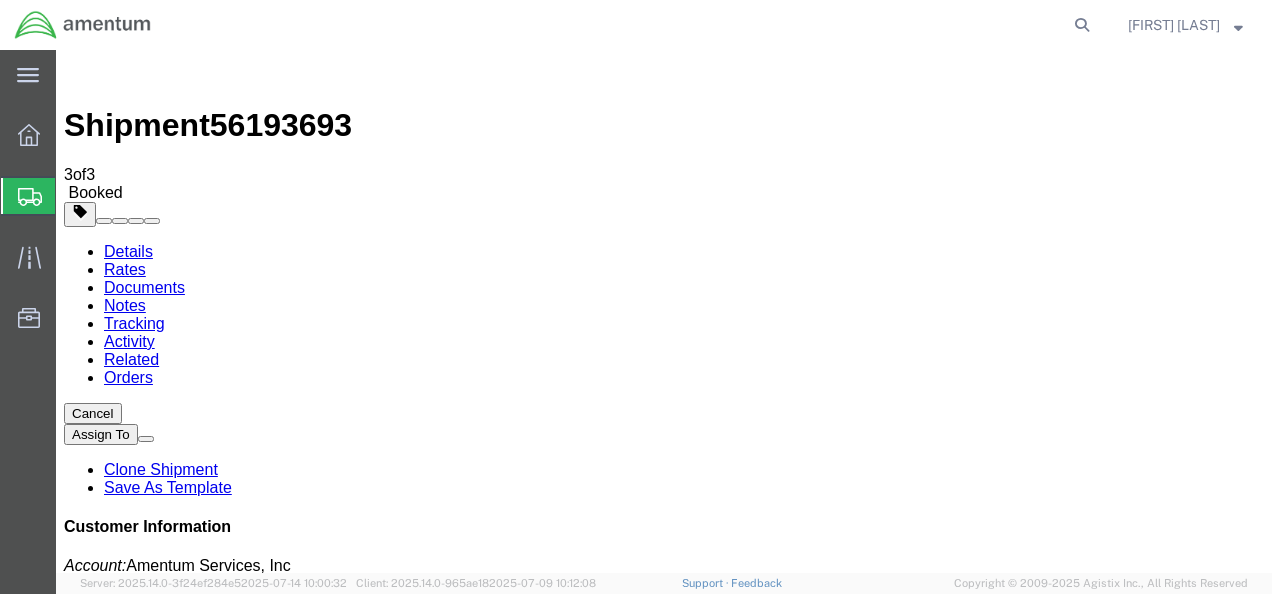 click at bounding box center [682, 1742] 